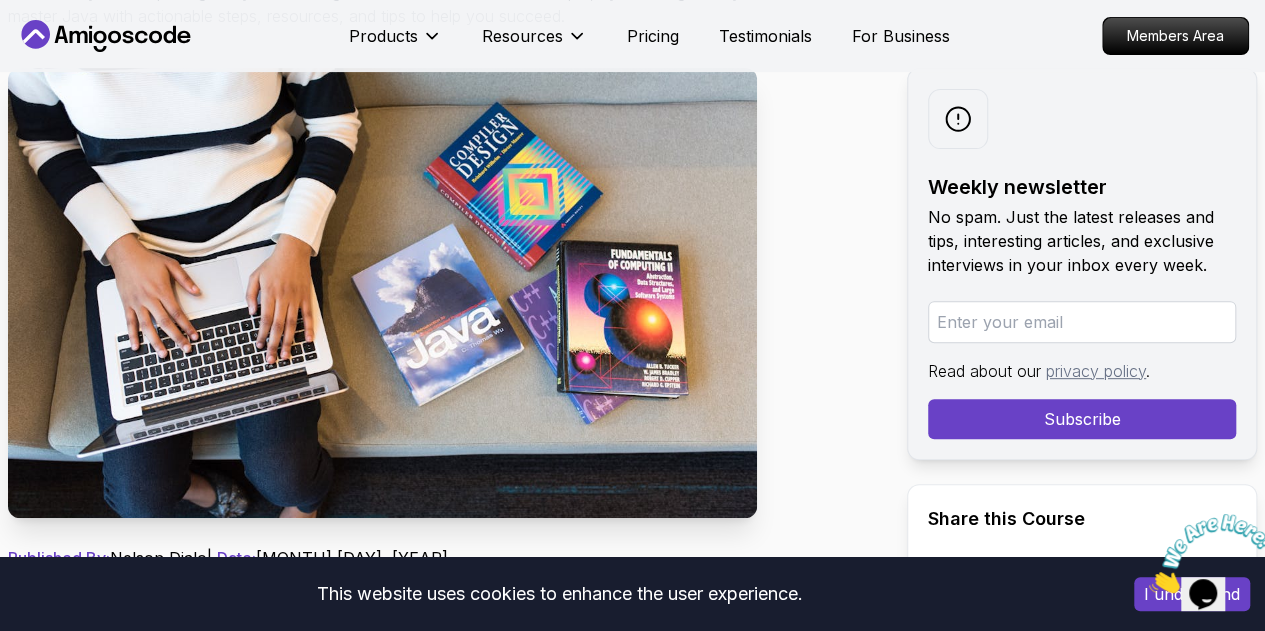 scroll, scrollTop: 300, scrollLeft: 0, axis: vertical 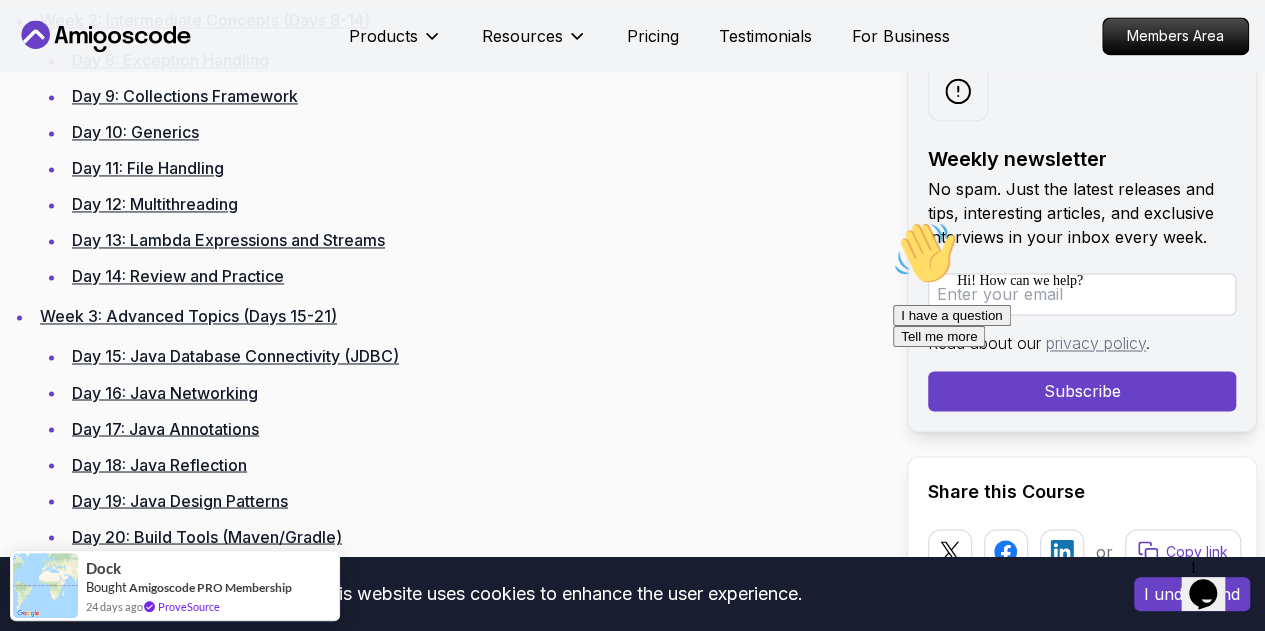 click on "This website uses cookies to enhance the user experience. I understand Products Resources Pricing Testimonials For Business Members Area Products Resources Pricing Testimonials For Business Members Area Blogs How To Master Java in 30 Days backend 6 min read How To Master Java in 30 Days This 30-day roadmap will guide you from beginner to advanced Java developer, by unveiling what you need to know to master Java with actionable steps, resources, and tips to help you succeed. Weekly newsletter No spam. Just the latest releases and tips, interesting articles, and exclusive interviews in your inbox every week. Read about our privacy policy. Subscribe Share this Course or Copy link Published By: [NAME] | Date: [MONTH] [DAY], [YEAR] Introduction day-by-day roadmap will guide you from beginner to advanced, with actionable steps, resources, and tips to help you succeed. Table of Contents Week 1: The Basics (Days 1-7) Day 1: Introduction to Java Day 2: Java Syntax and Data Types" at bounding box center (632, 3845) 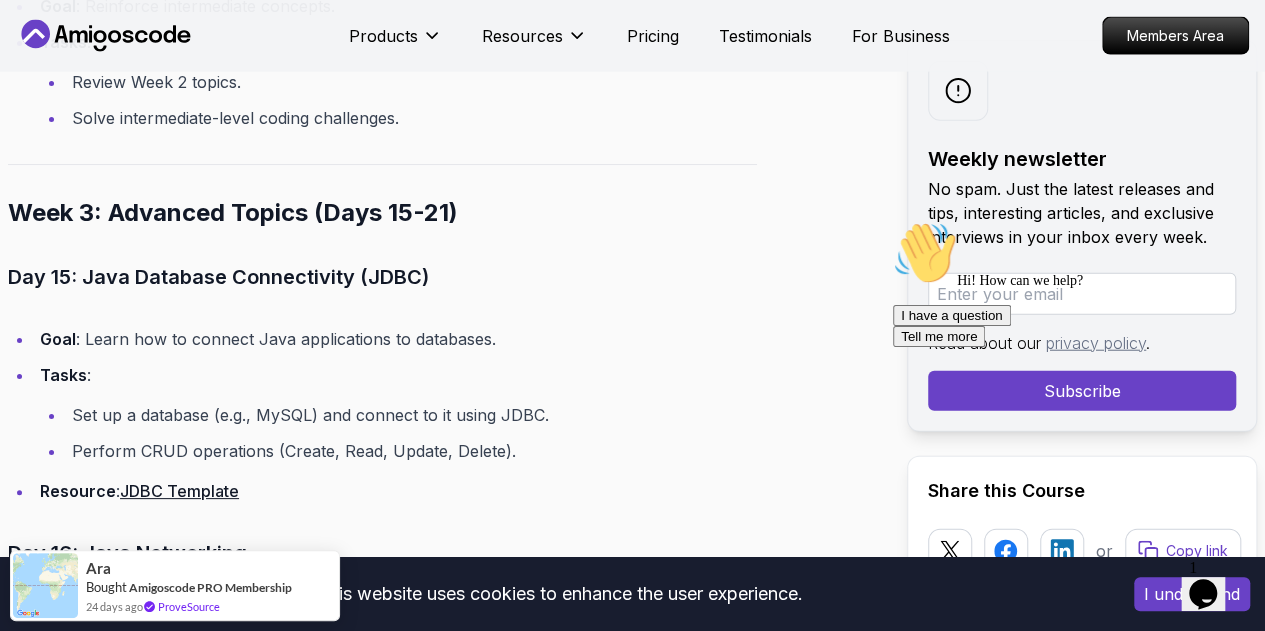 scroll, scrollTop: 6400, scrollLeft: 0, axis: vertical 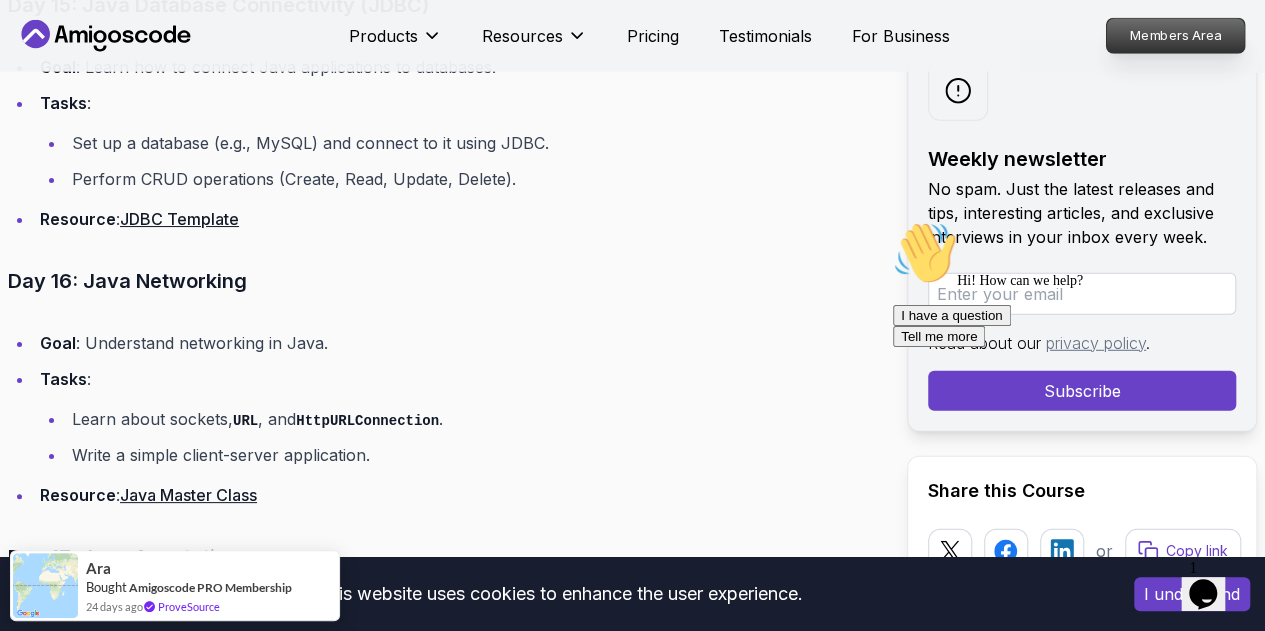 click on "Members Area" at bounding box center [1176, 36] 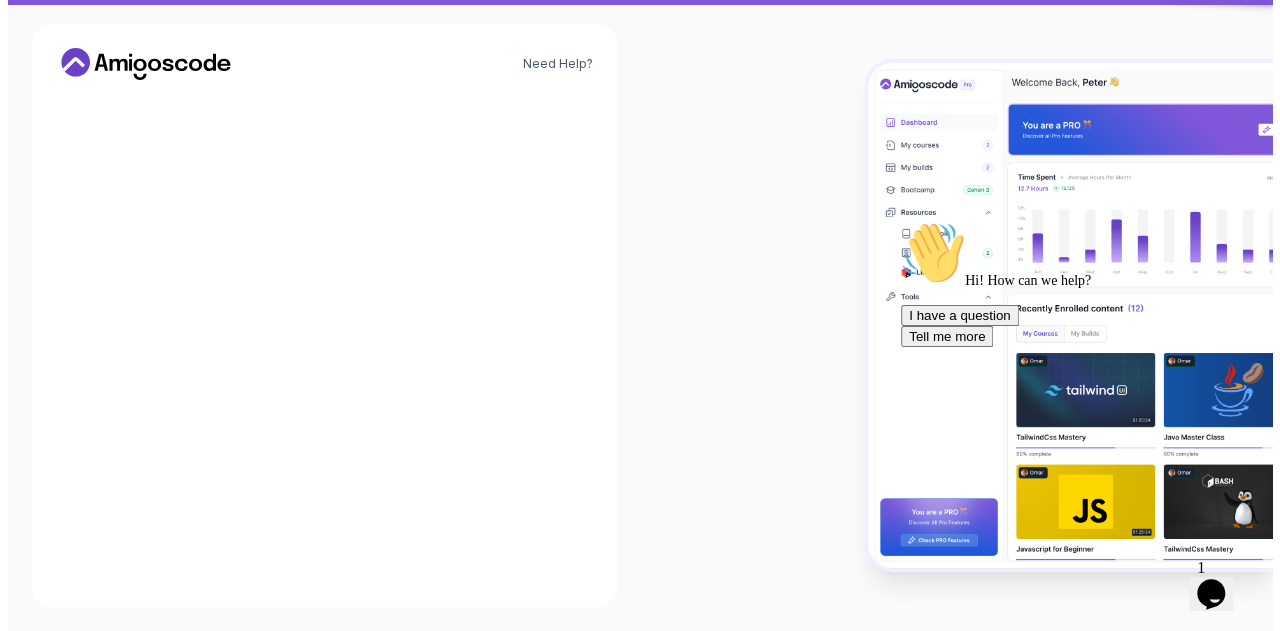 scroll, scrollTop: 0, scrollLeft: 0, axis: both 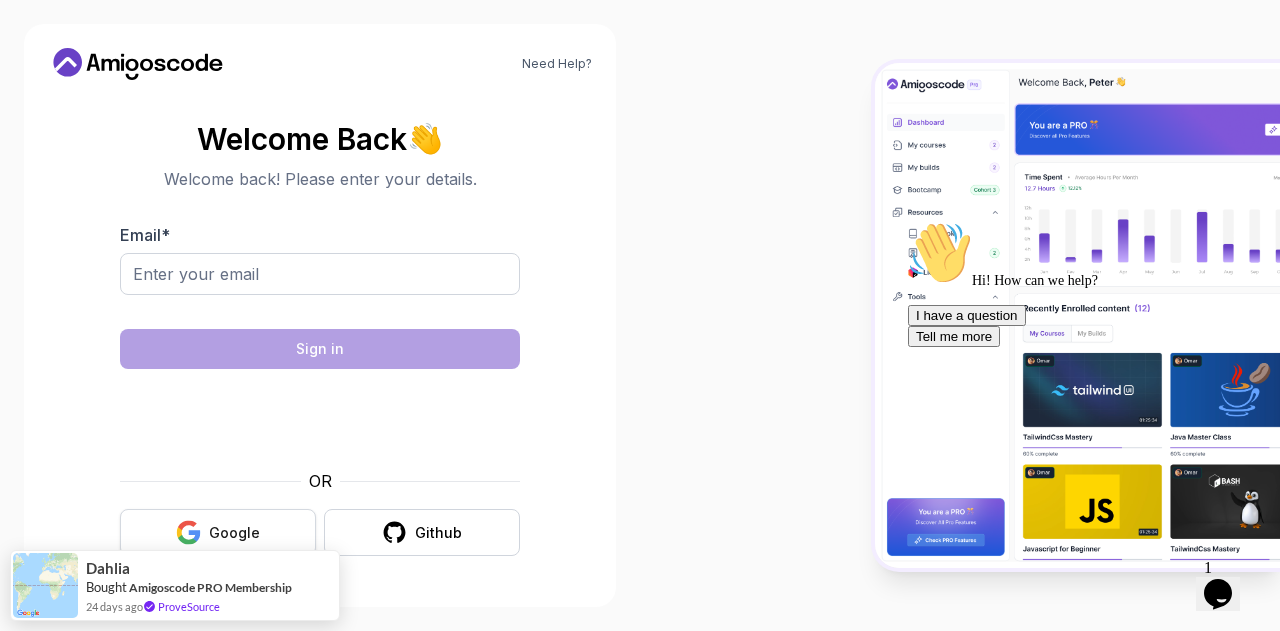 click on "Google" at bounding box center (234, 533) 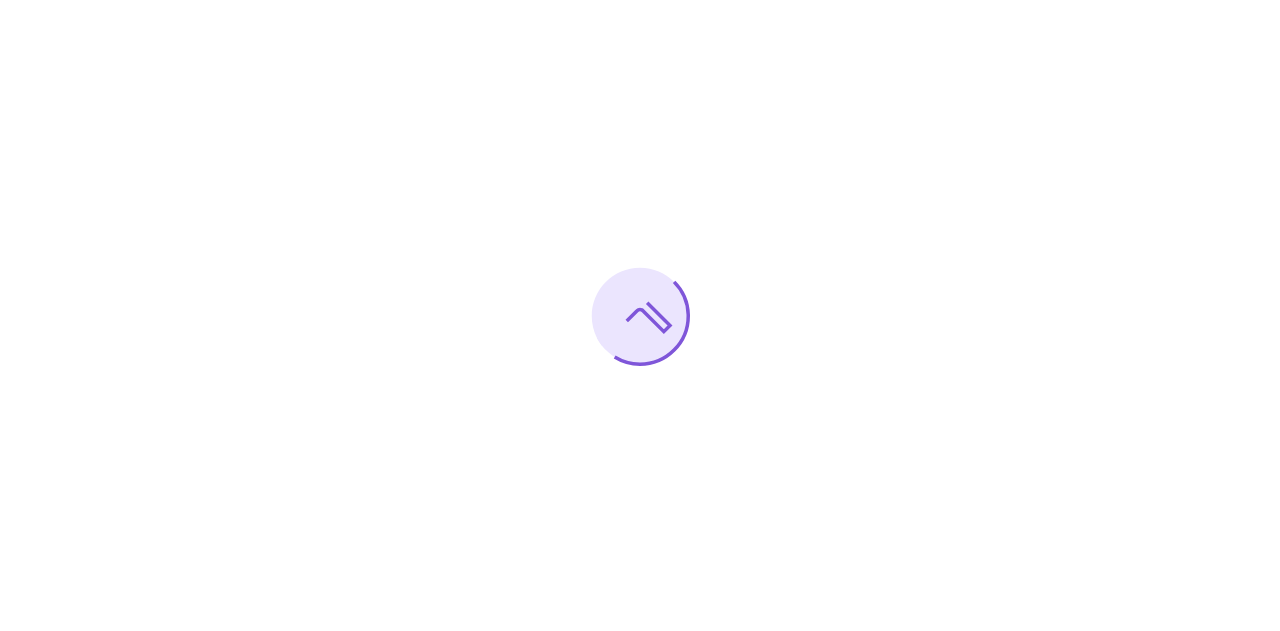 scroll, scrollTop: 0, scrollLeft: 0, axis: both 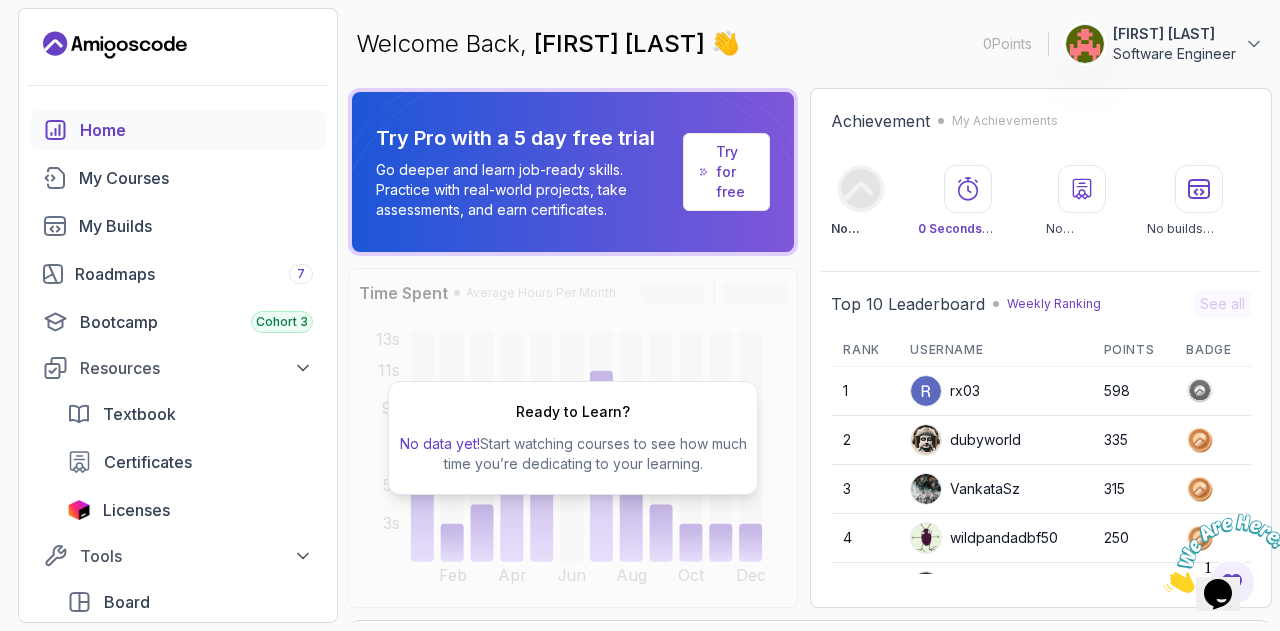 click on "Welcome Back,   amadou gueye nael   👋 0  Points 1 amadou gueye nael Software Engineer" at bounding box center (810, 44) 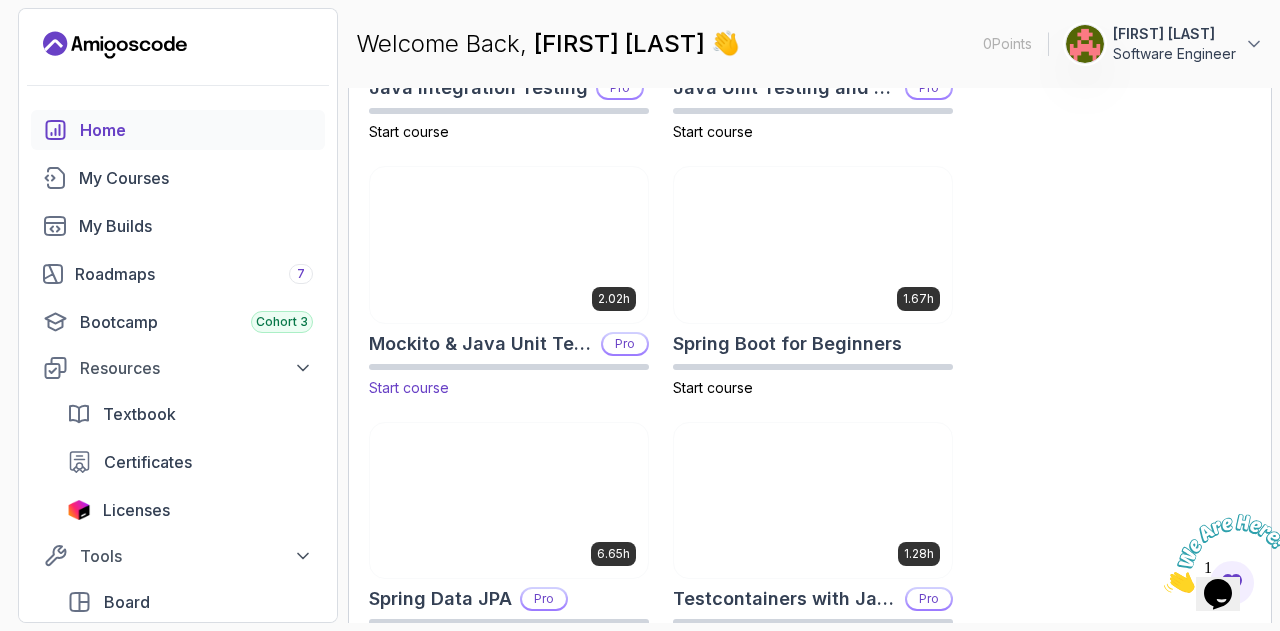 scroll, scrollTop: 1116, scrollLeft: 0, axis: vertical 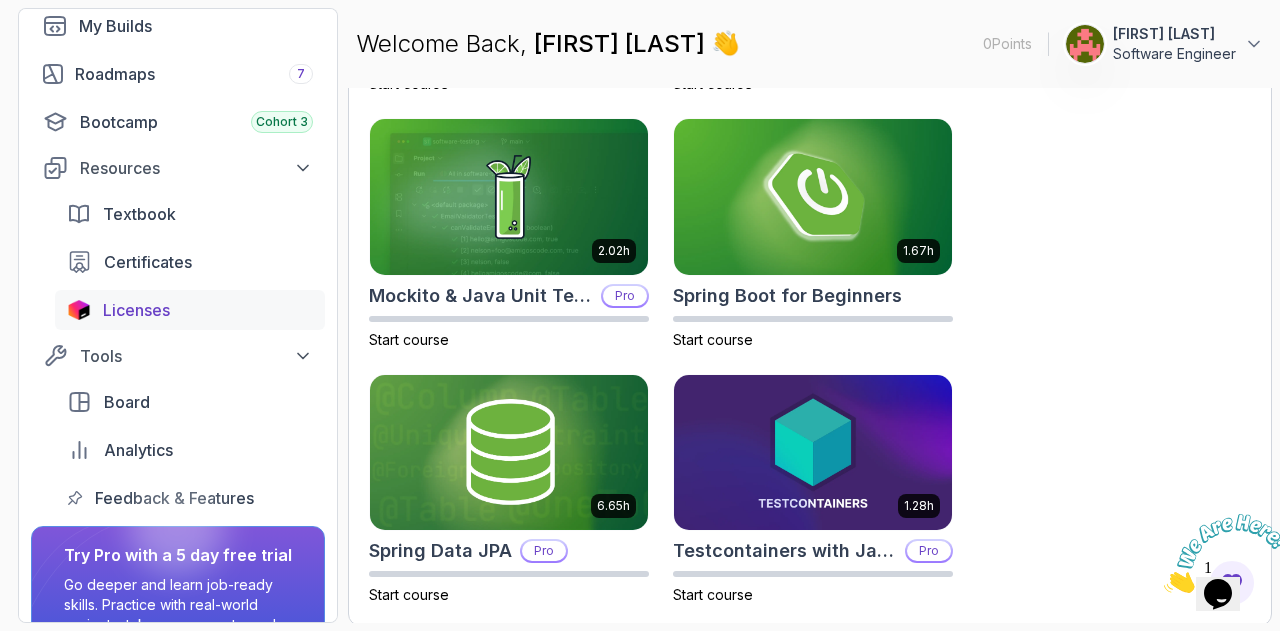 click on "Licenses" at bounding box center (136, 310) 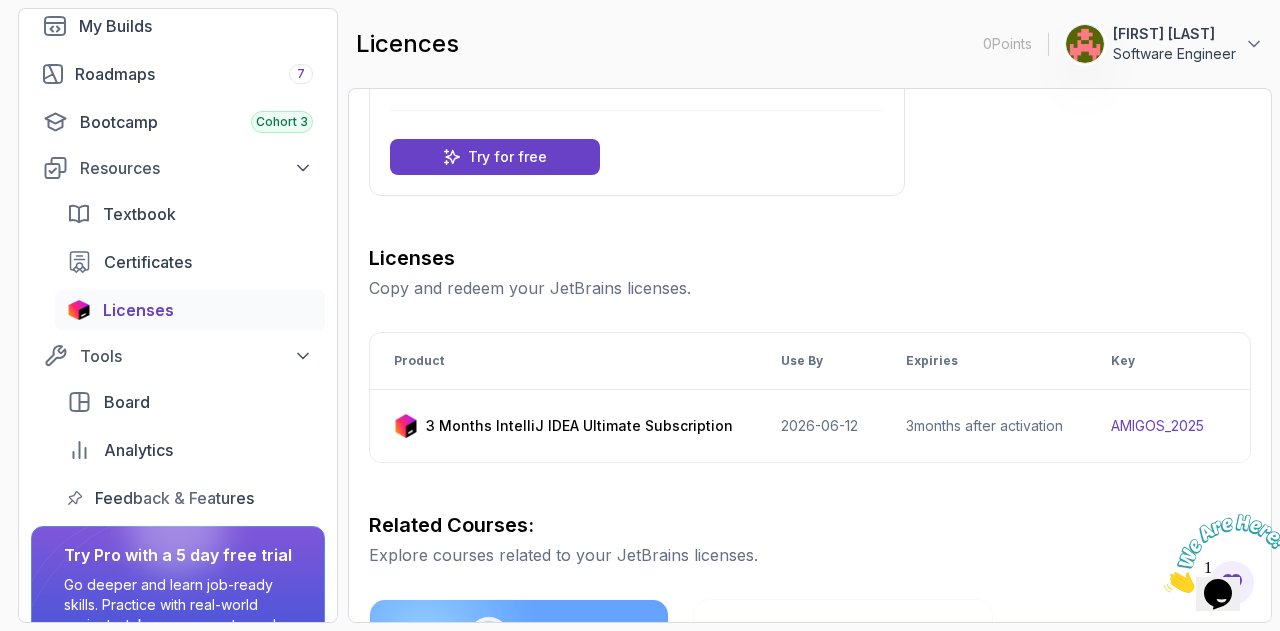 scroll, scrollTop: 200, scrollLeft: 0, axis: vertical 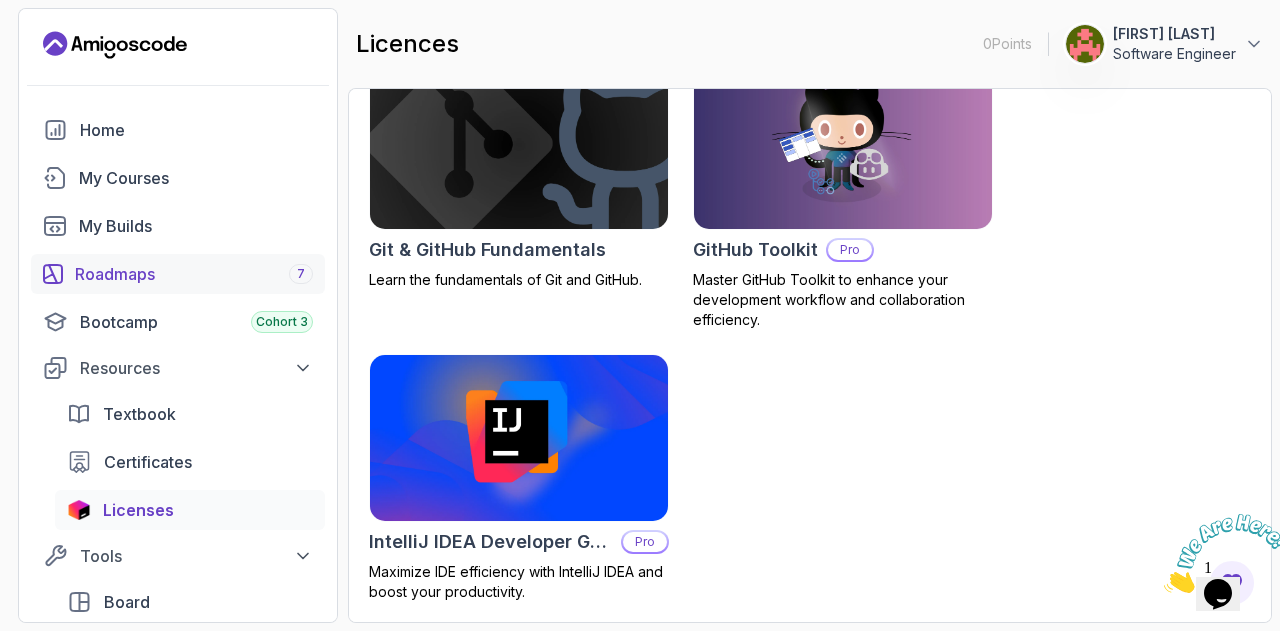 click on "Roadmaps 7" at bounding box center (194, 274) 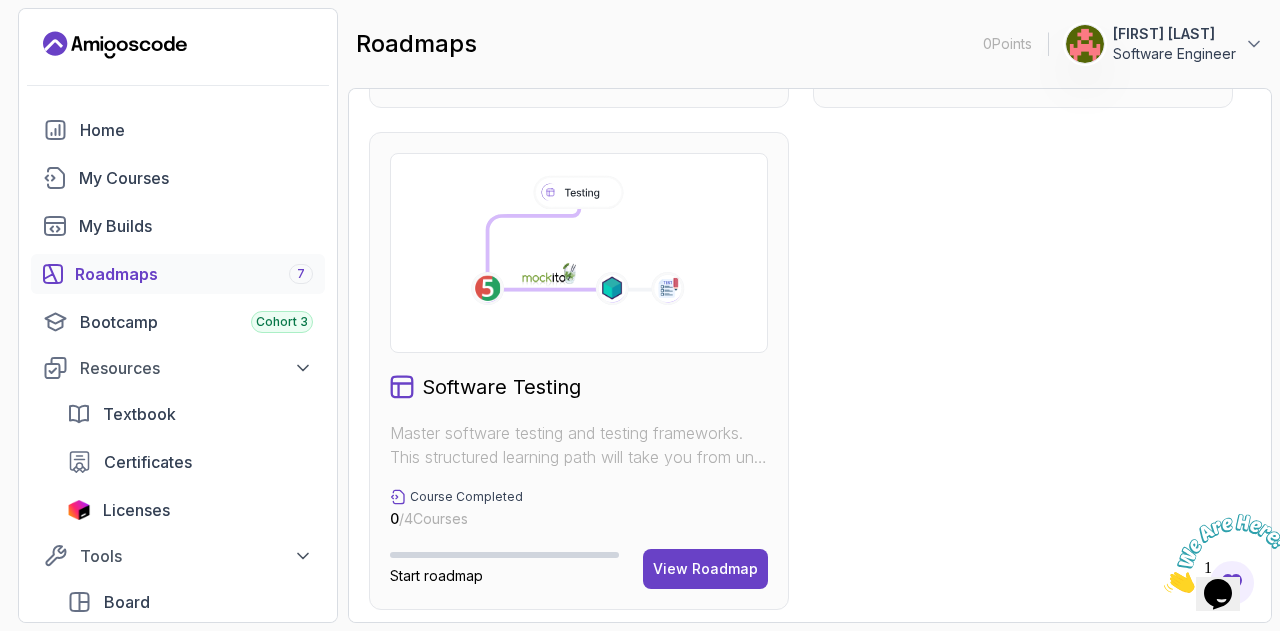 scroll, scrollTop: 1487, scrollLeft: 0, axis: vertical 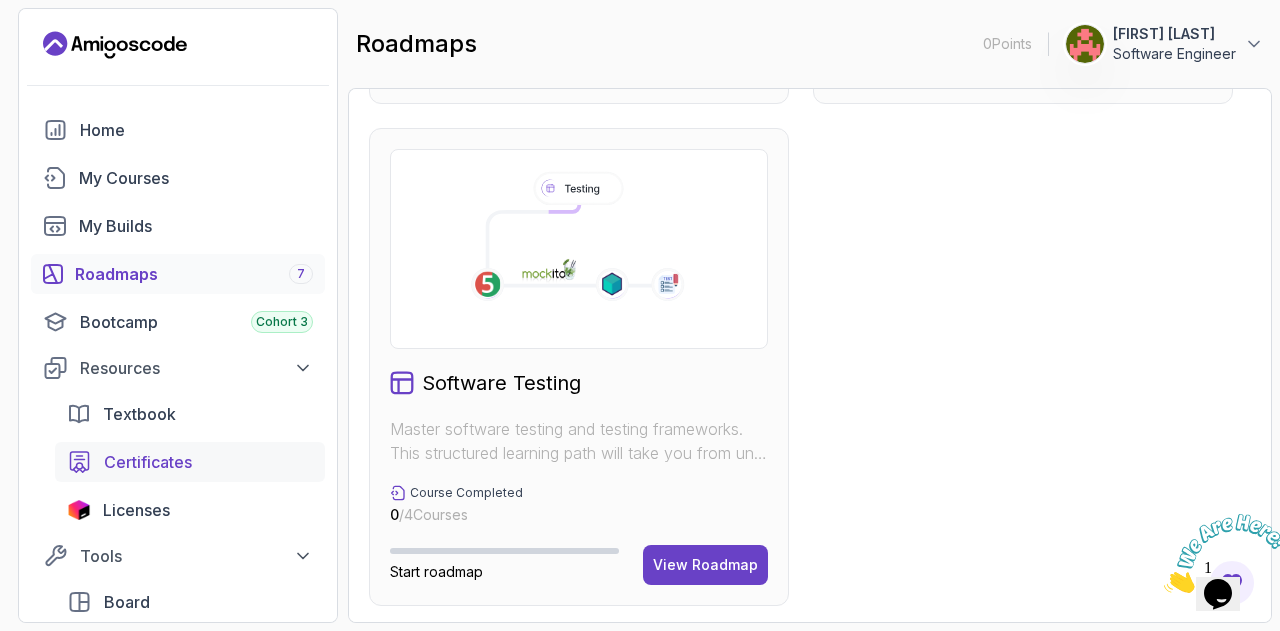 click on "Certificates" at bounding box center [148, 462] 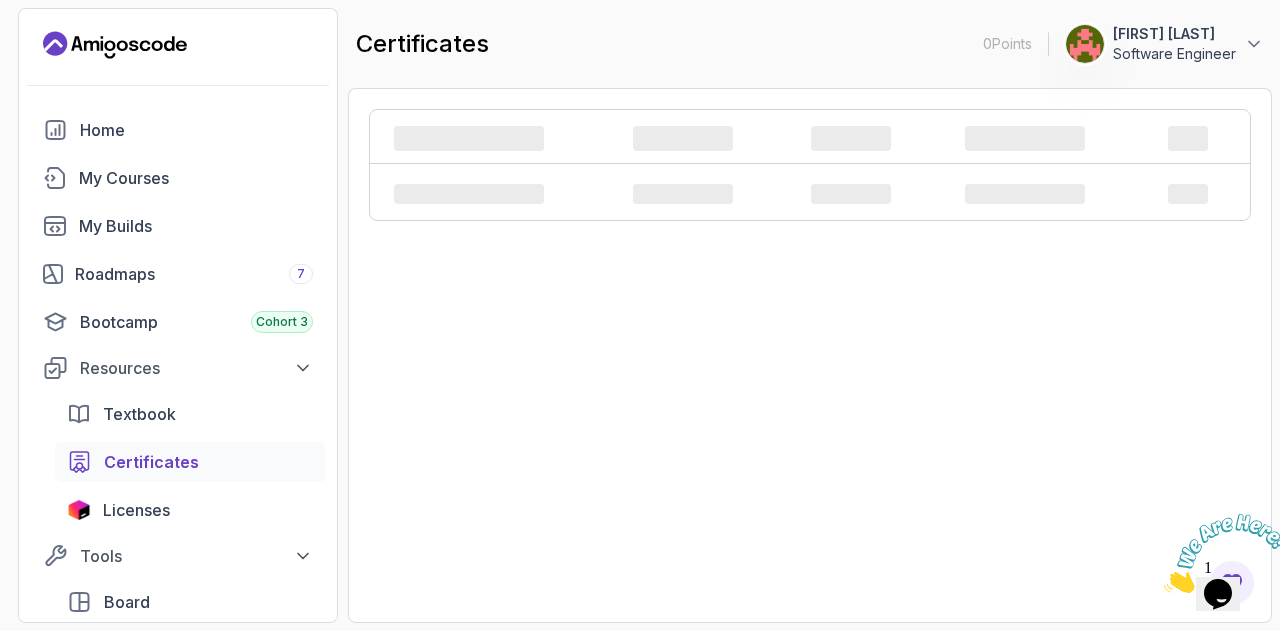 scroll, scrollTop: 0, scrollLeft: 0, axis: both 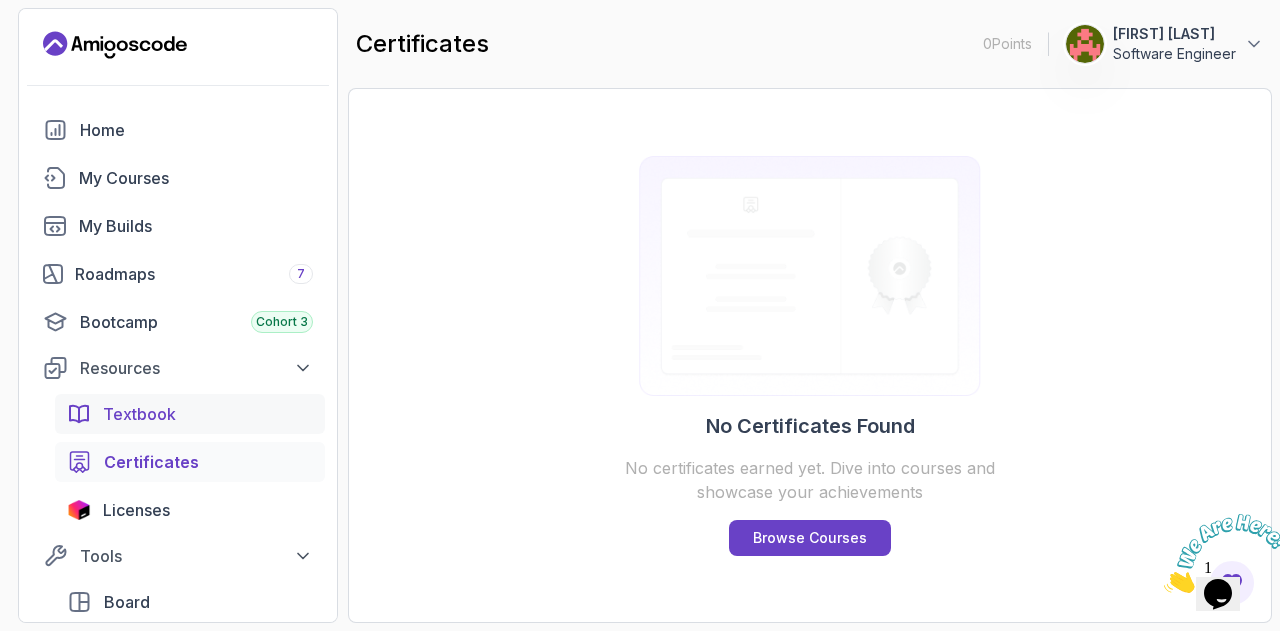 click on "Textbook" at bounding box center [208, 414] 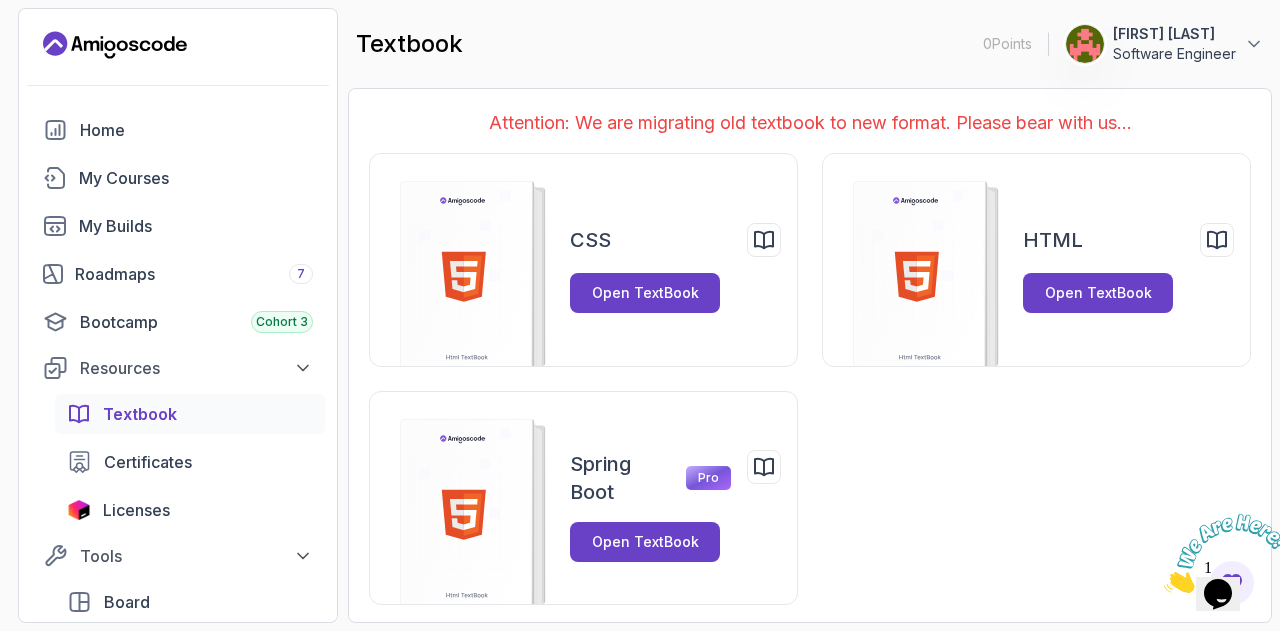 scroll, scrollTop: 0, scrollLeft: 0, axis: both 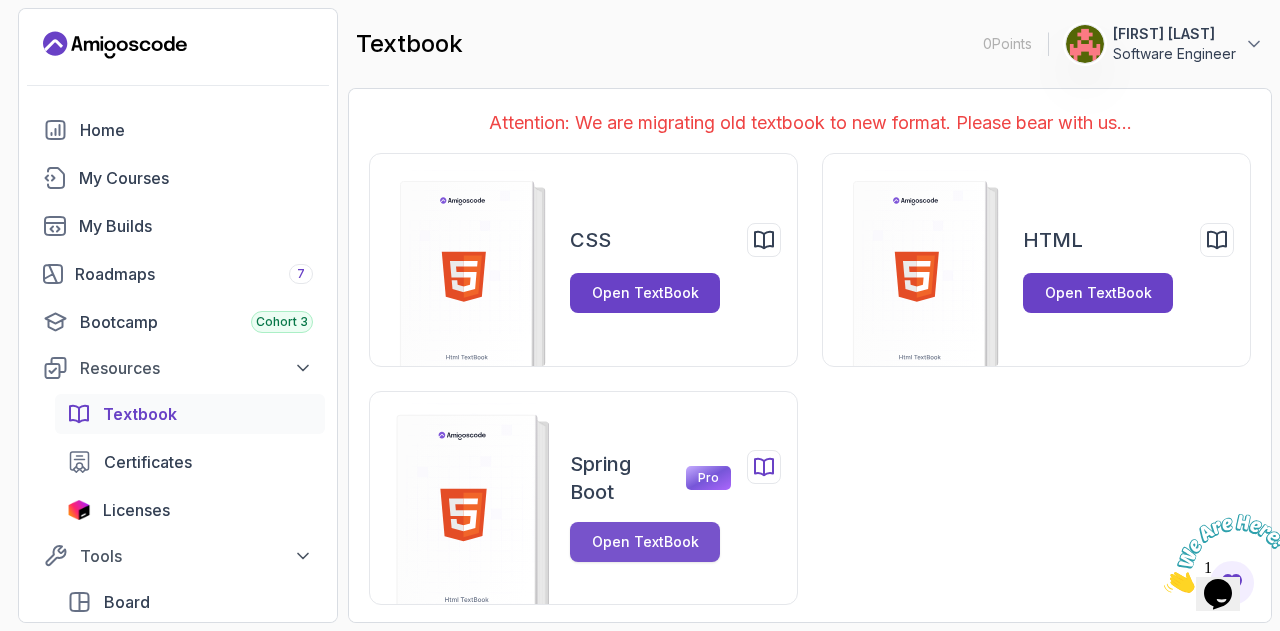 click on "Open TextBook" at bounding box center [645, 542] 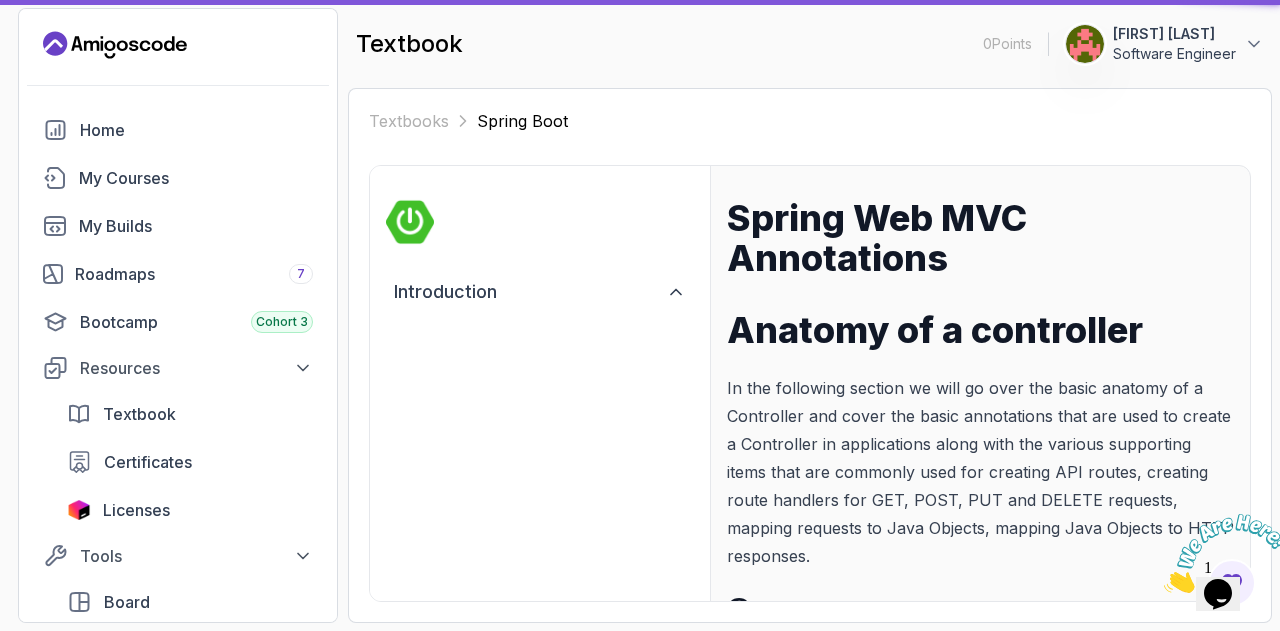scroll, scrollTop: 0, scrollLeft: 0, axis: both 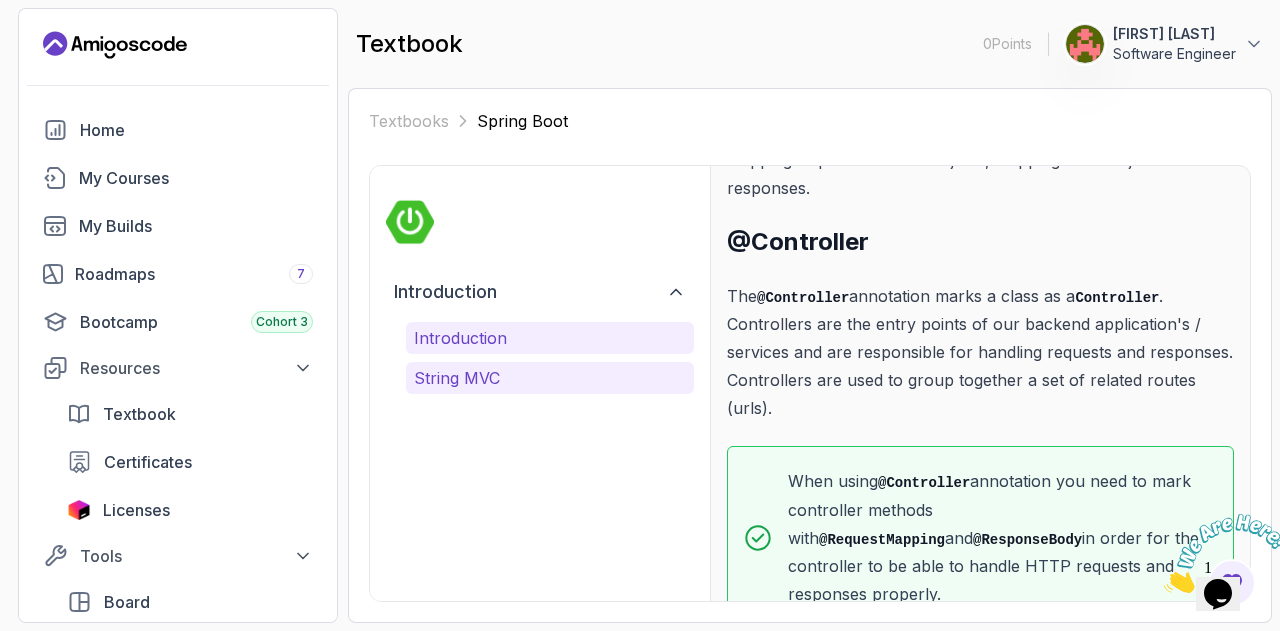 click on "String MVC" at bounding box center [550, 378] 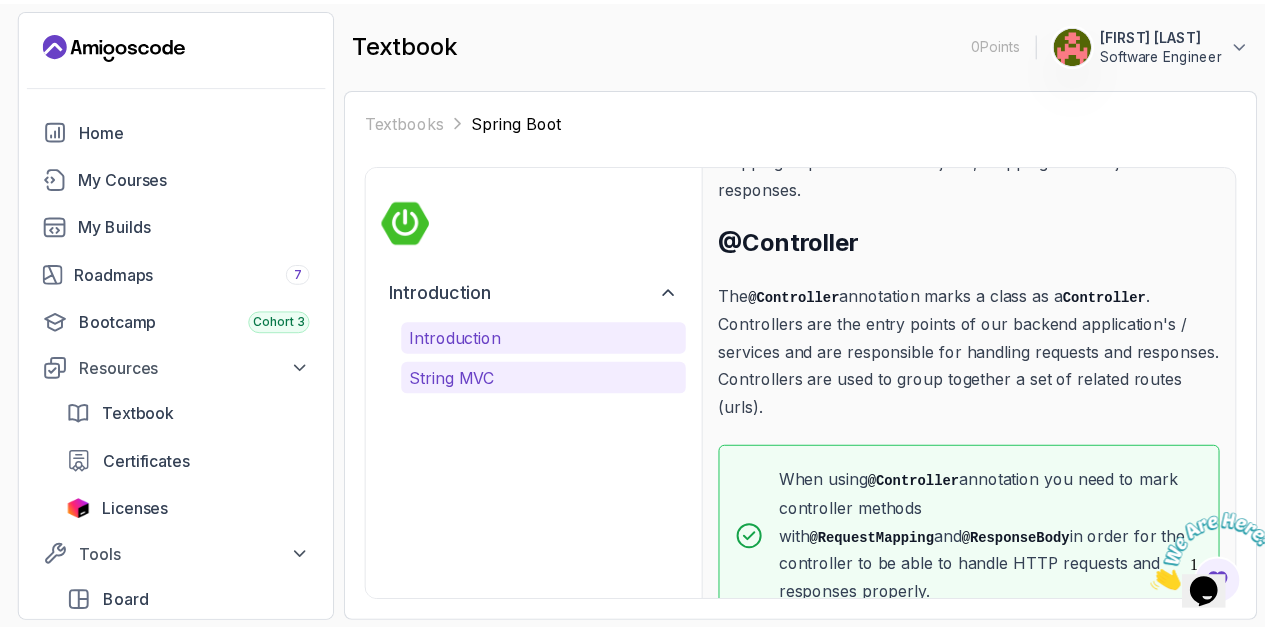 scroll, scrollTop: 0, scrollLeft: 0, axis: both 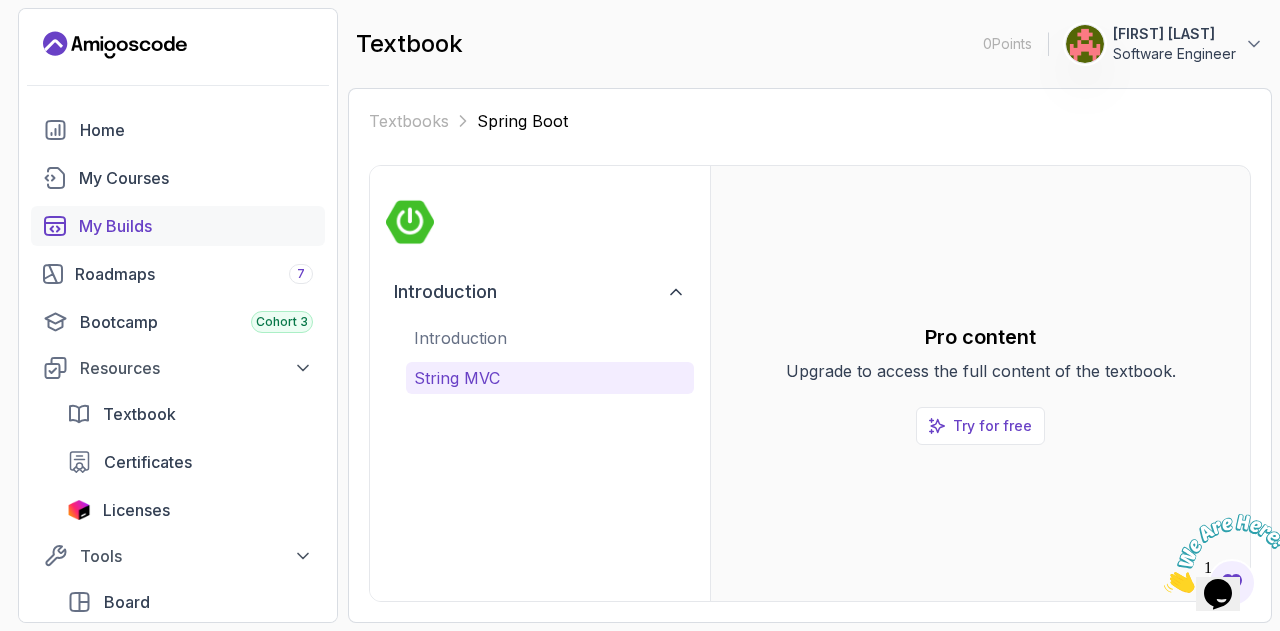 click on "My Builds" at bounding box center [196, 226] 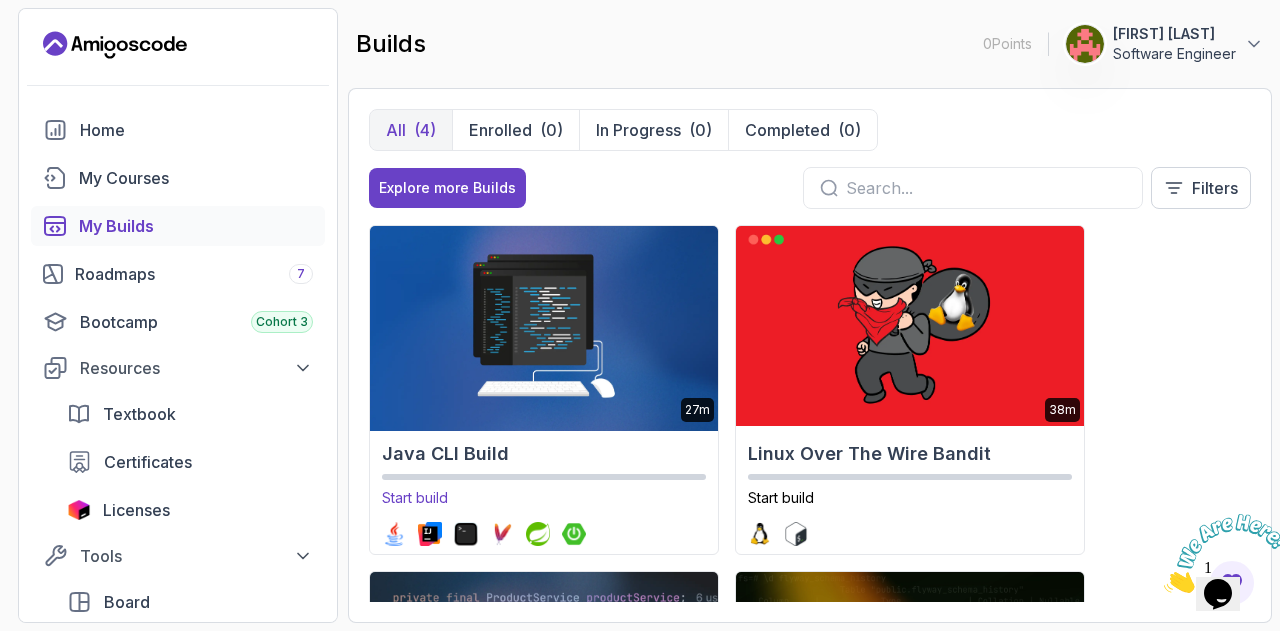 click at bounding box center (543, 326) 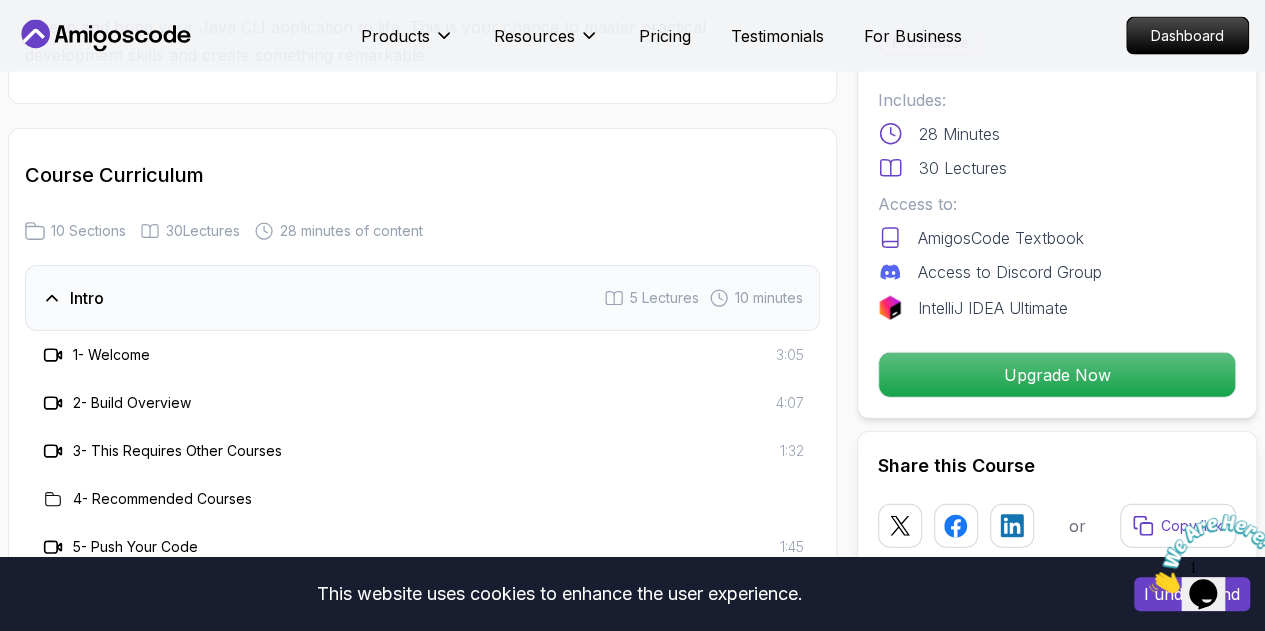 scroll, scrollTop: 2400, scrollLeft: 0, axis: vertical 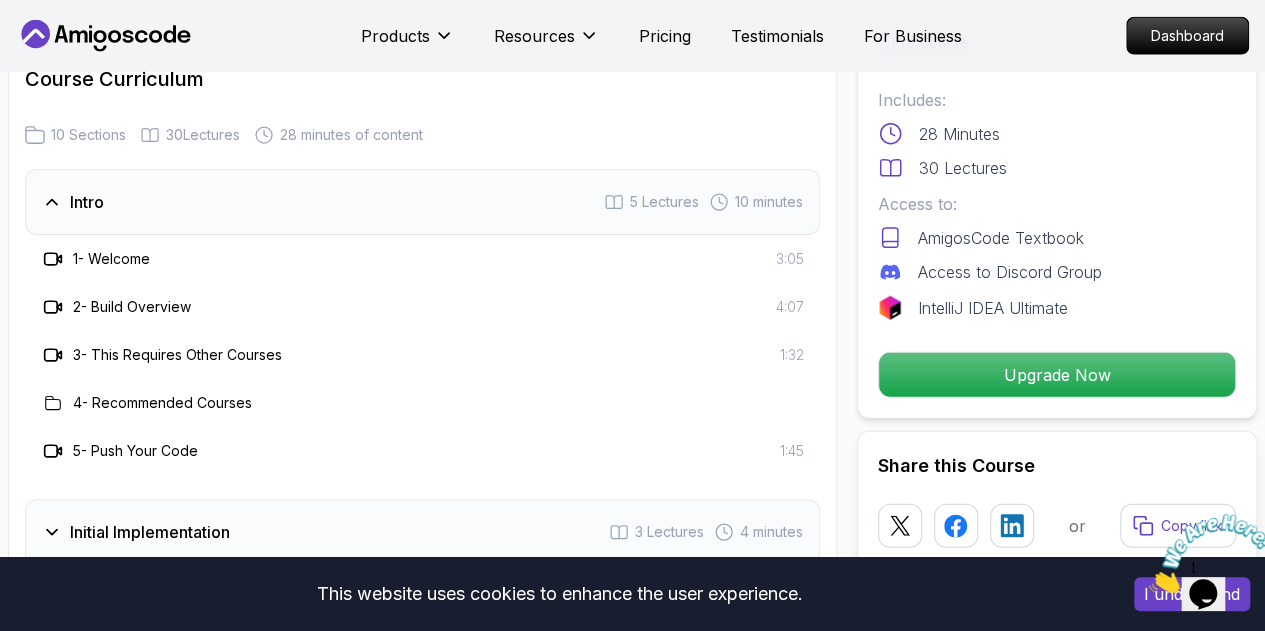 click on "1  -   Welcome  3:05" at bounding box center [422, 259] 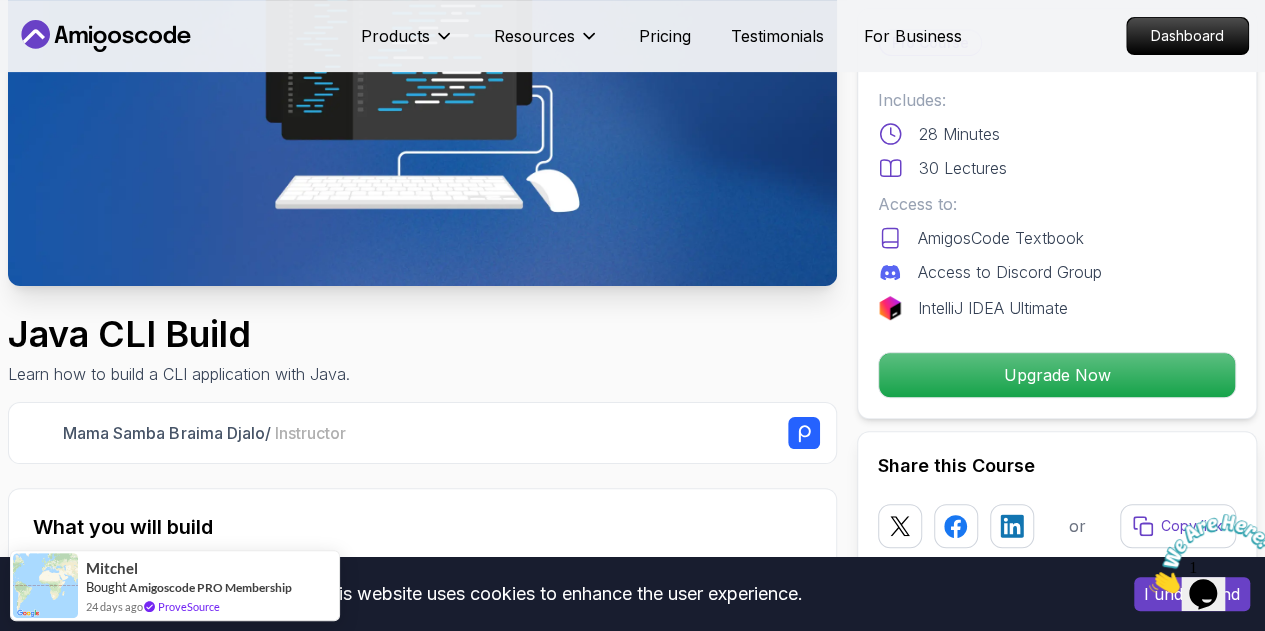 scroll, scrollTop: 0, scrollLeft: 0, axis: both 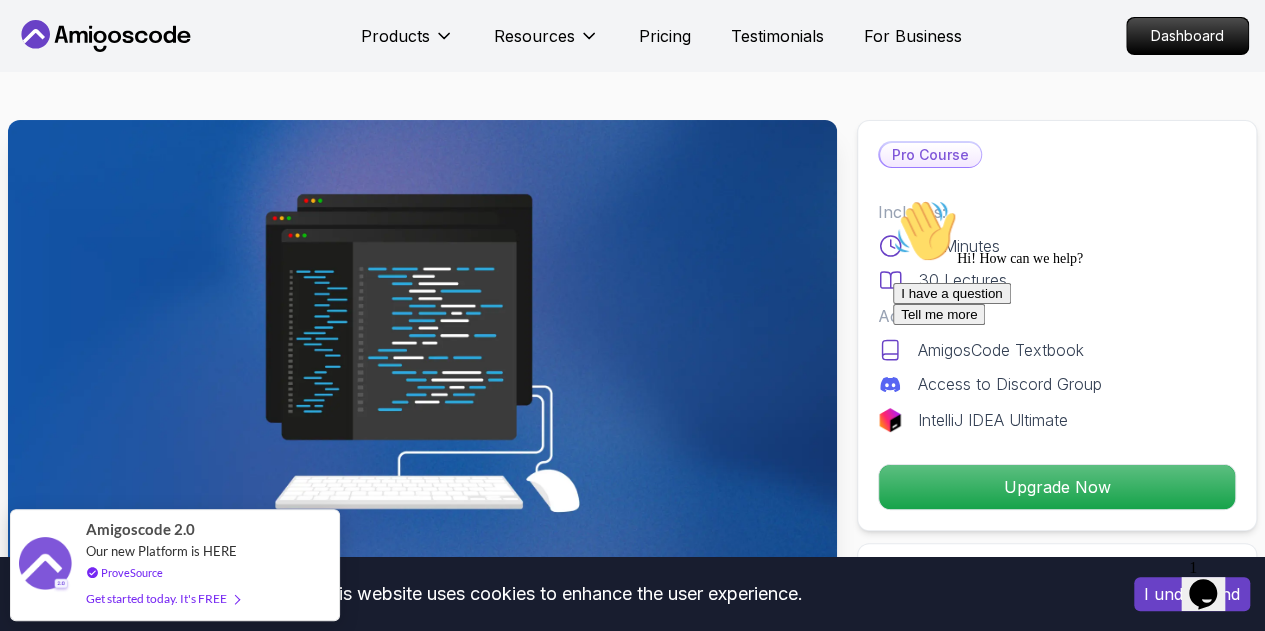 click 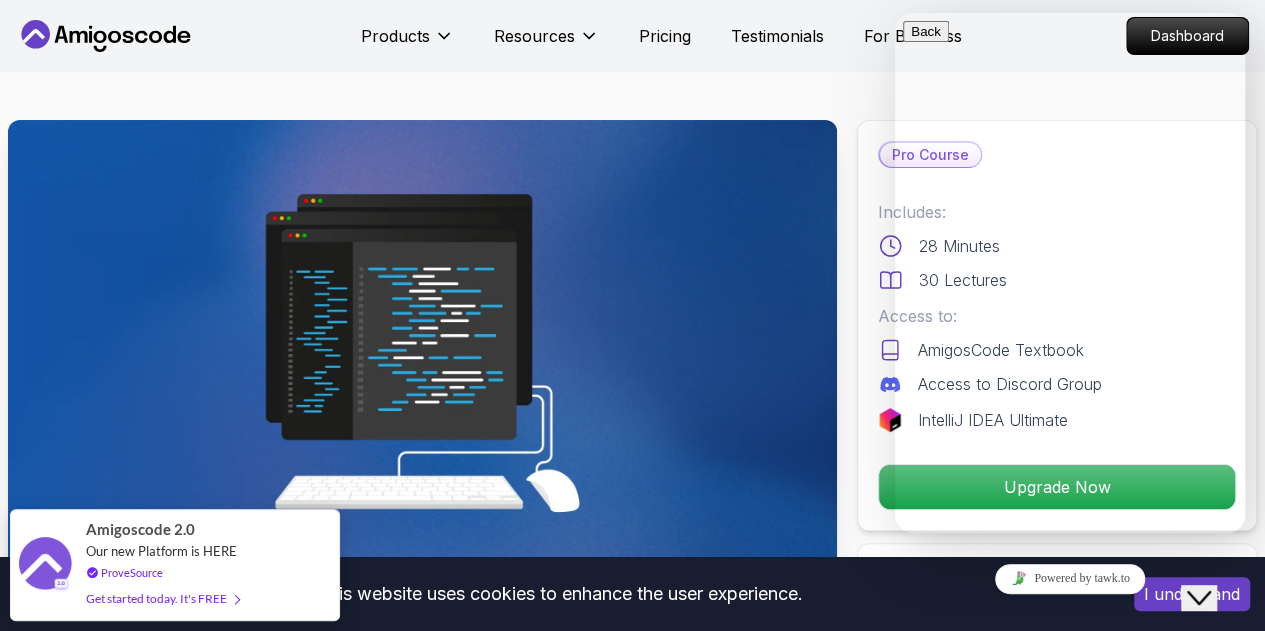 click on "Java CLI Build Learn how to build a CLI application with Java. Mama Samba Braima Djalo  /   Instructor Pro Course Includes: 28 Minutes 30 Lectures Access to: AmigosCode Textbook Access to Discord Group IntelliJ IDEA Ultimate Upgrade Now Share this Course or Copy link Got a Team of 5 or More? With one subscription, give your entire team access to all courses and features. Check our Business Plan Mama Samba Braima Djalo  /   Instructor What you will build java intellij terminal maven spring spring-boot Initial Implementation - Start with the core structure of your CLI application and gradually expand its functionality. Interfaces and Dependency Injection - Implement clean coding principles, leveraging interfaces and dependency injection for flexibility. Working with Lists and Streams - Process and manipulate data effectively using Java Collections and Stream API. Maven Integration - Learn how to set up and manage your project with Maven for dependency and build management. Build a Robust Java CLI Application" at bounding box center [632, 1919] 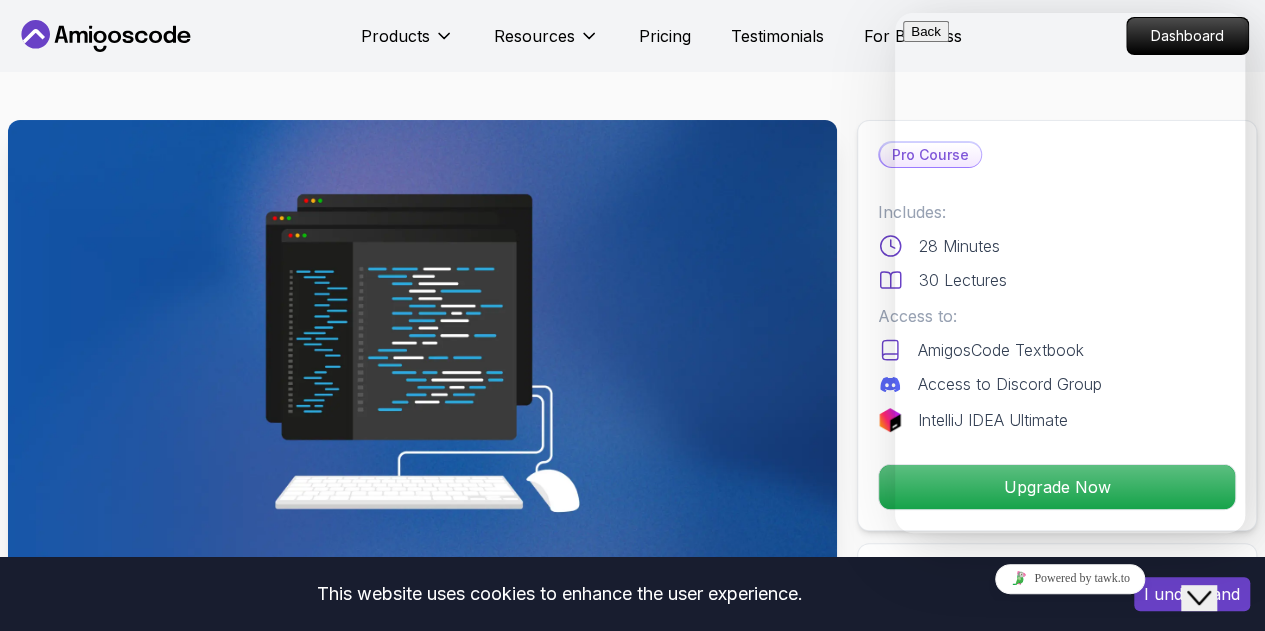 click on "Java CLI Build Learn how to build a CLI application with Java. Mama Samba Braima Djalo  /   Instructor Pro Course Includes: 28 Minutes 30 Lectures Access to: AmigosCode Textbook Access to Discord Group IntelliJ IDEA Ultimate Upgrade Now Share this Course or Copy link Got a Team of 5 or More? With one subscription, give your entire team access to all courses and features. Check our Business Plan Mama Samba Braima Djalo  /   Instructor What you will build java intellij terminal maven spring spring-boot Initial Implementation - Start with the core structure of your CLI application and gradually expand its functionality. Interfaces and Dependency Injection - Implement clean coding principles, leveraging interfaces and dependency injection for flexibility. Working with Lists and Streams - Process and manipulate data effectively using Java Collections and Stream API. Maven Integration - Learn how to set up and manage your project with Maven for dependency and build management. Build a Robust Java CLI Application" at bounding box center [632, 1959] 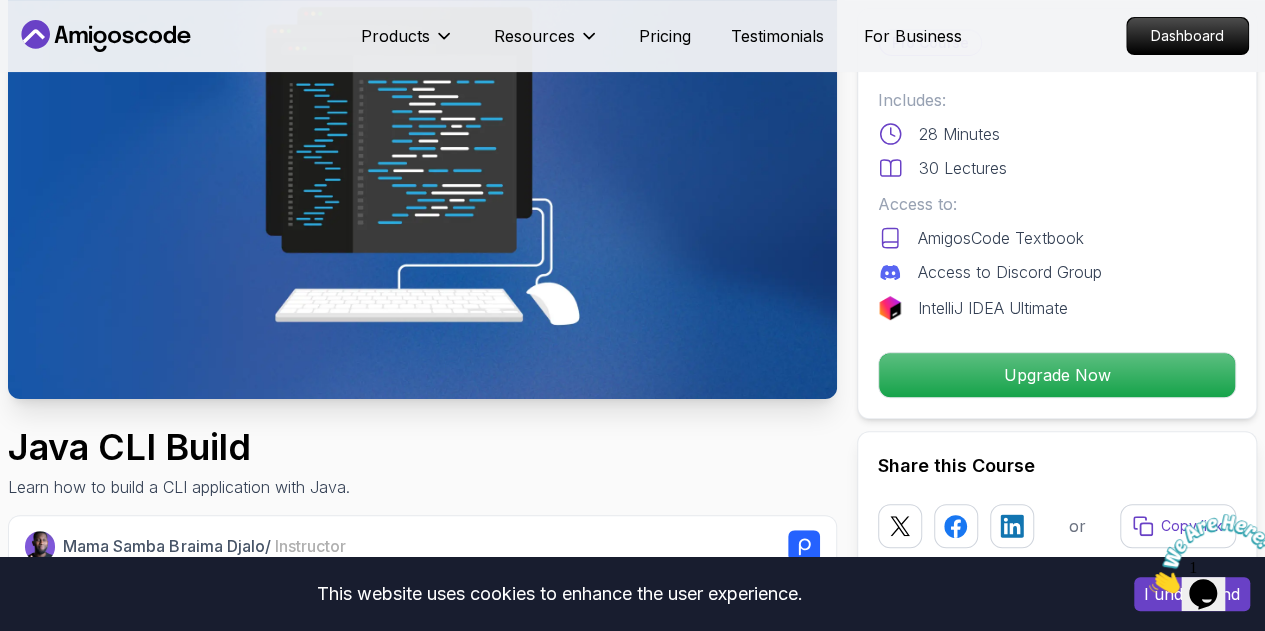 scroll, scrollTop: 100, scrollLeft: 0, axis: vertical 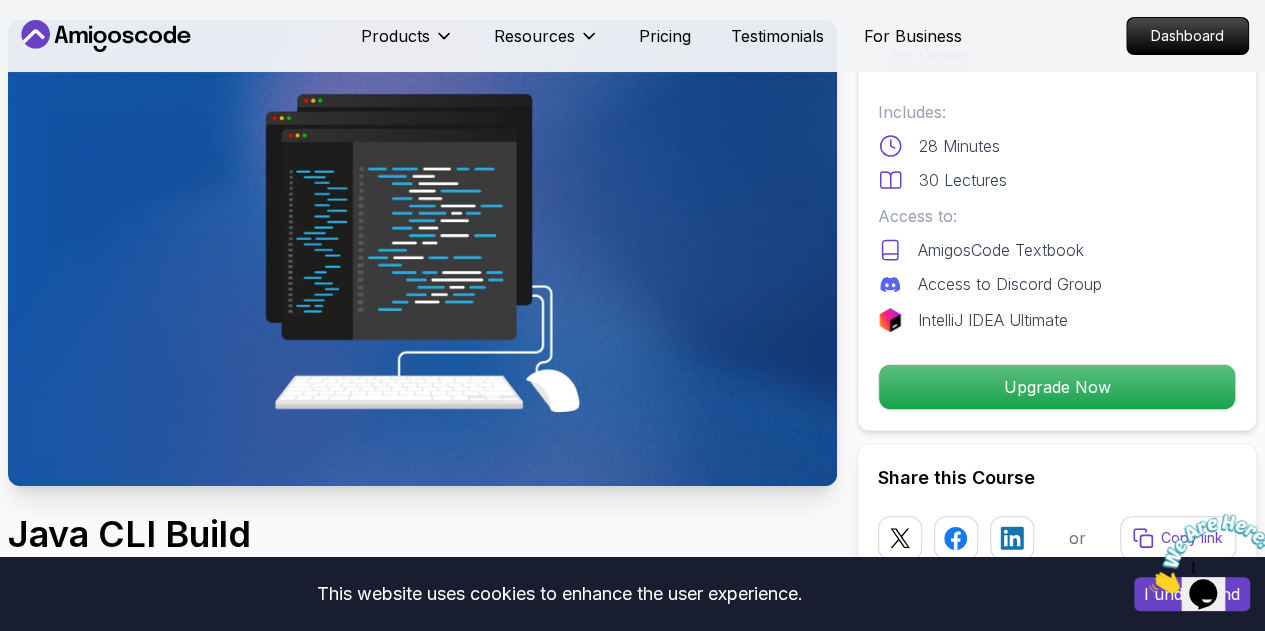 click at bounding box center [1211, 553] 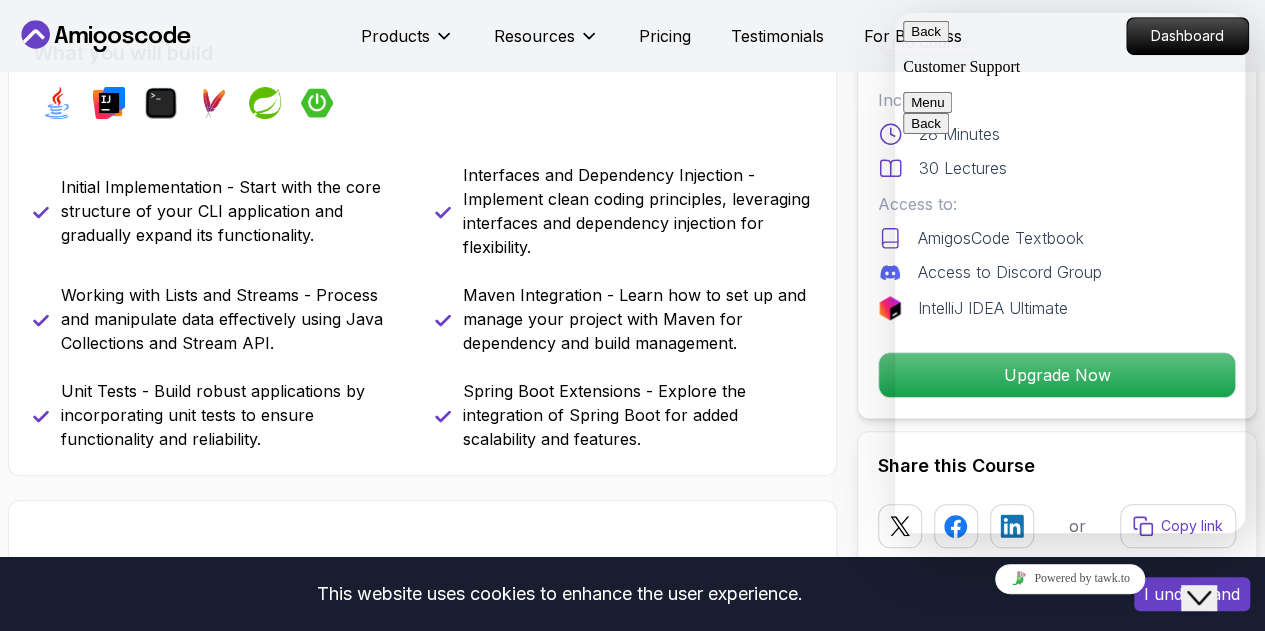 scroll, scrollTop: 800, scrollLeft: 0, axis: vertical 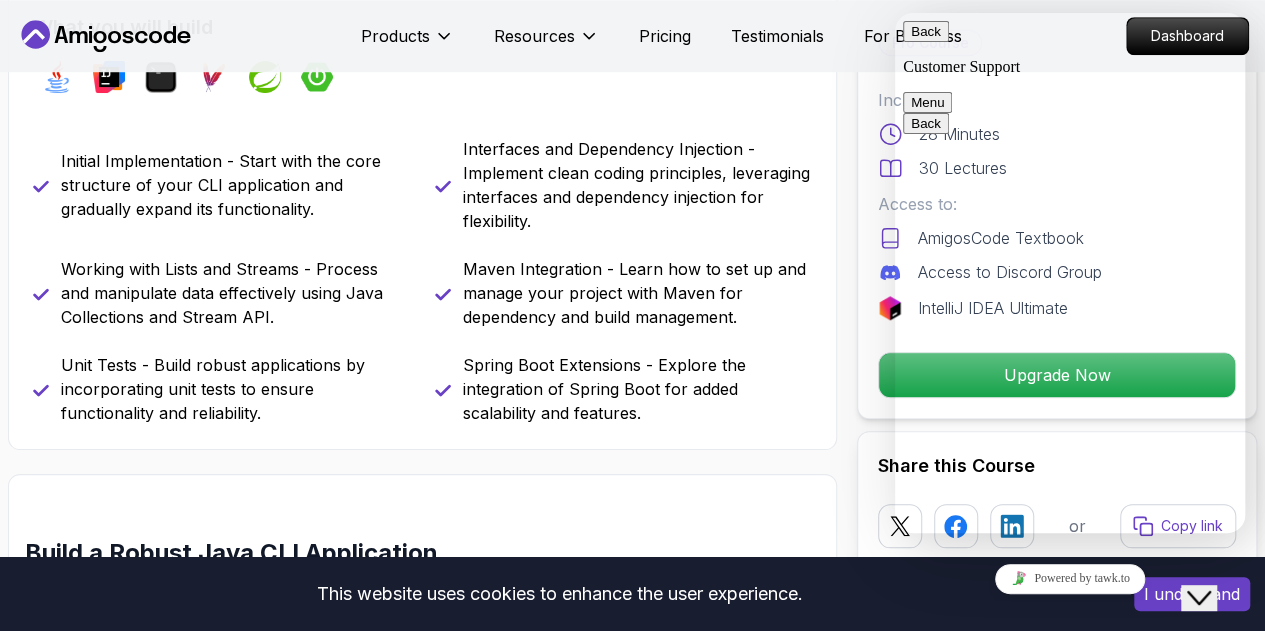 click on "Customer Support   Hi! How can we help? 12:12  Customer Support   Hi! How can we help? 12:12 I have a question Tell me more" at bounding box center [1070, 994] 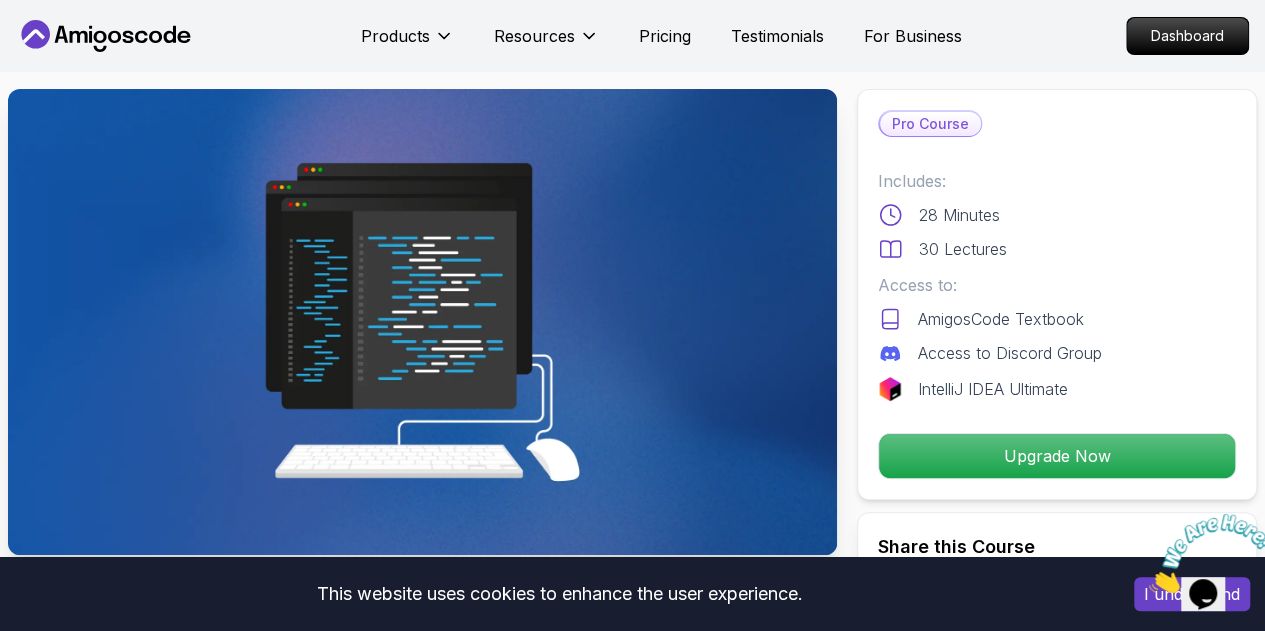 scroll, scrollTop: 0, scrollLeft: 0, axis: both 